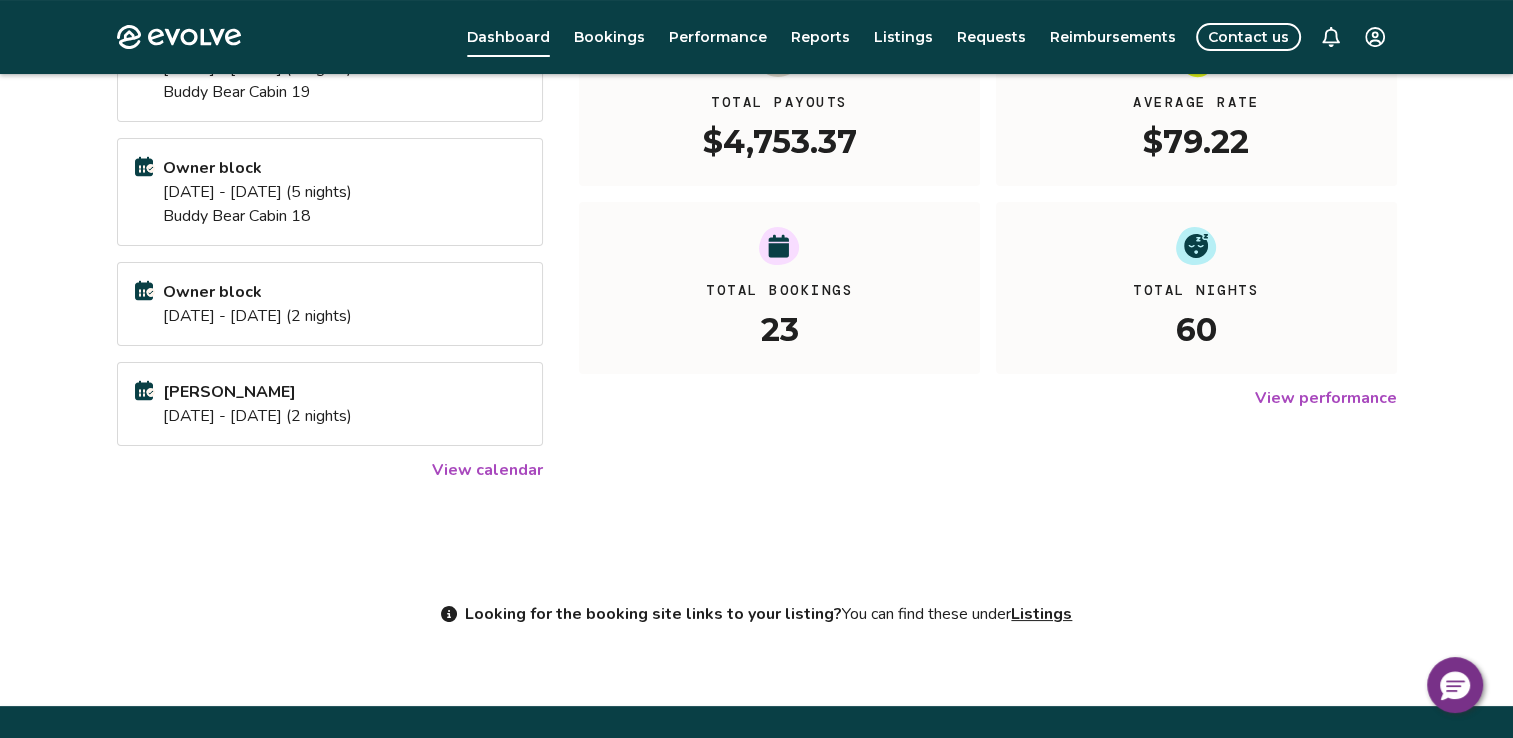scroll, scrollTop: 300, scrollLeft: 0, axis: vertical 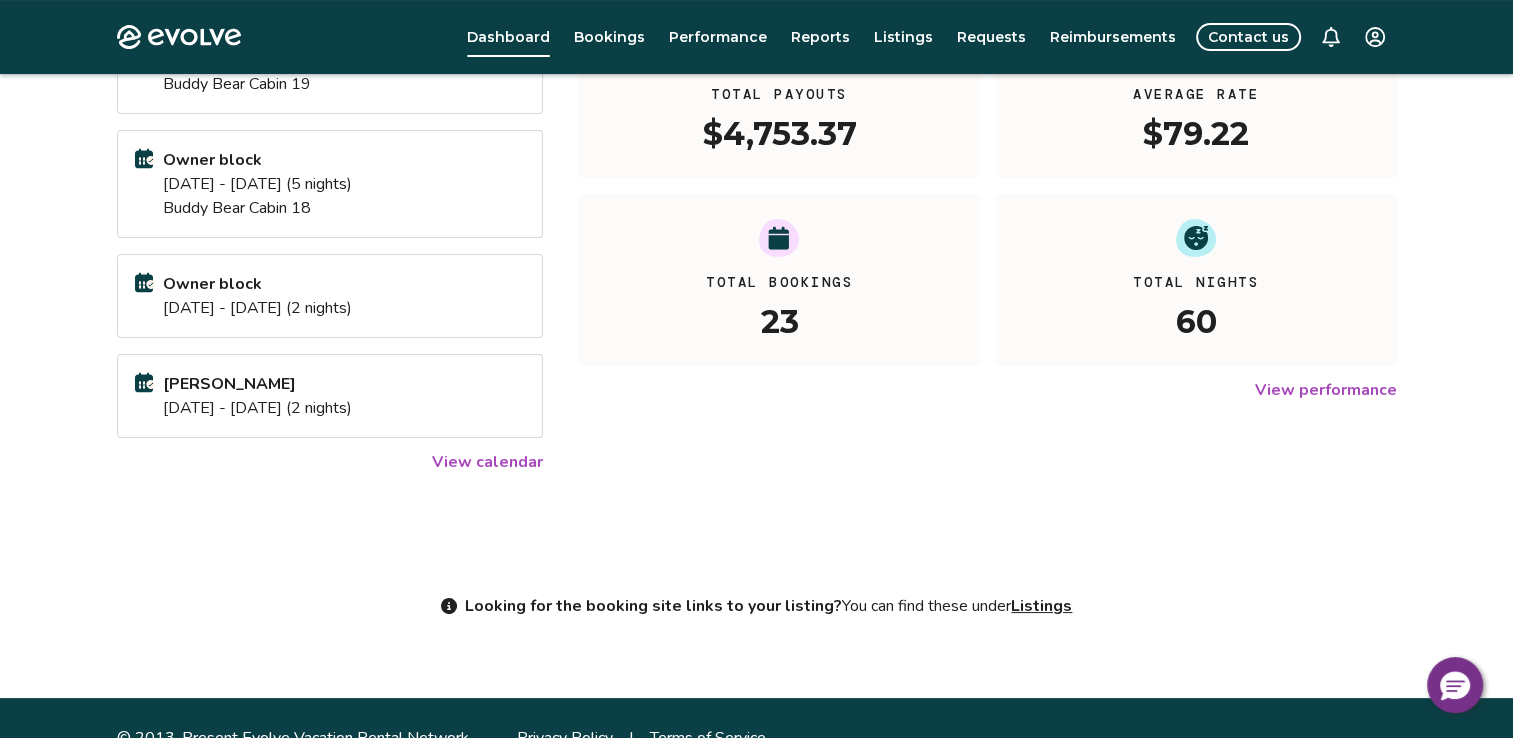 click on "View calendar" at bounding box center [487, 462] 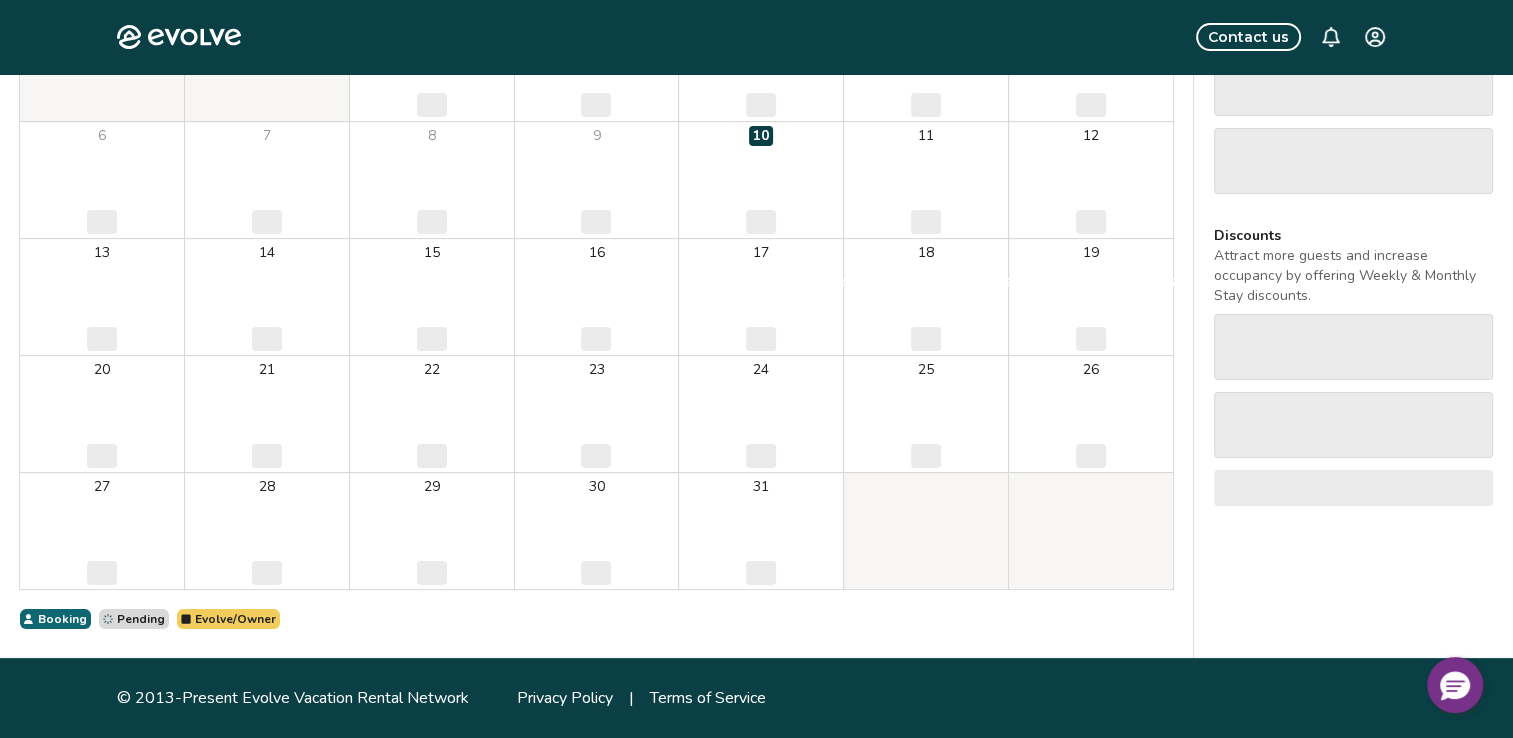 scroll, scrollTop: 0, scrollLeft: 0, axis: both 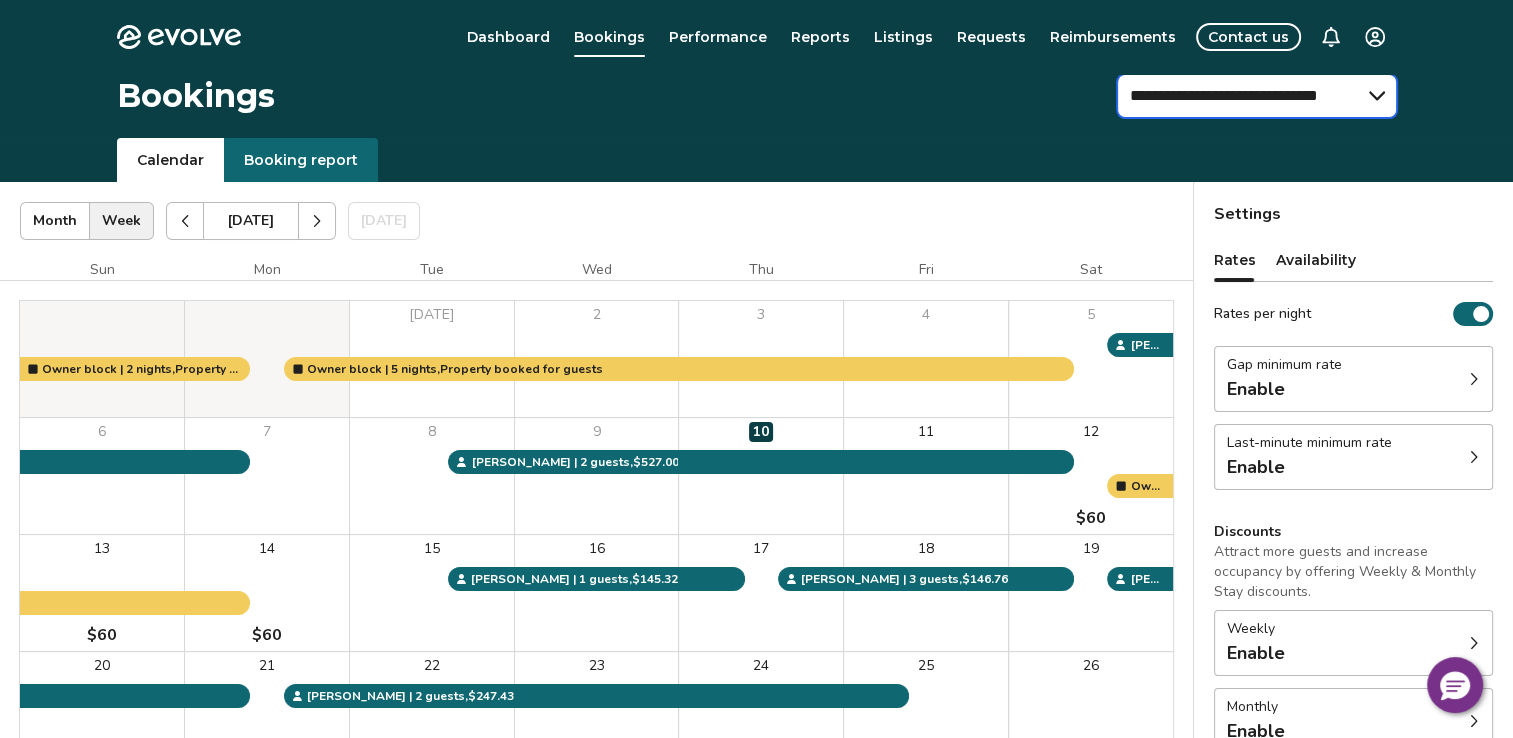 click on "**********" at bounding box center [1257, 96] 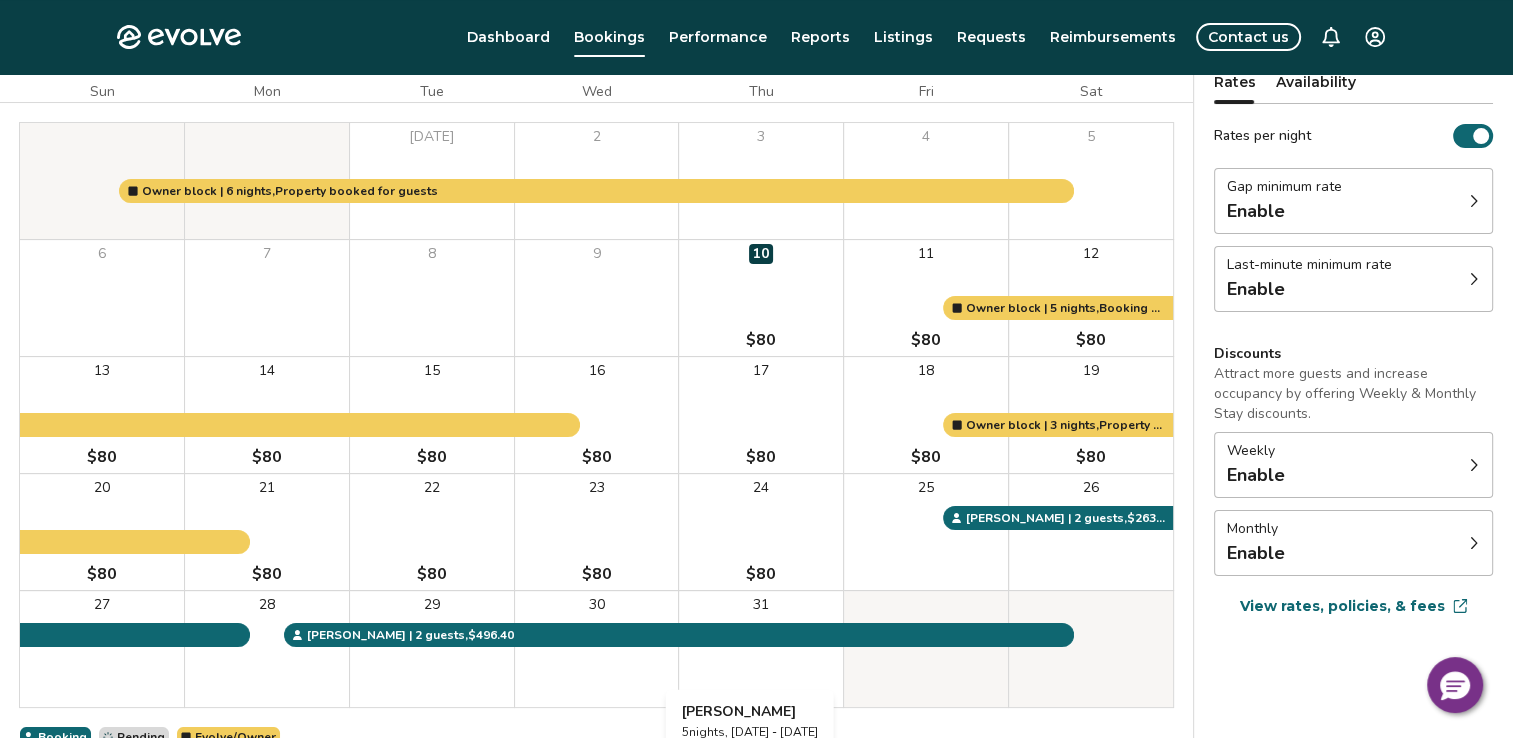 scroll, scrollTop: 0, scrollLeft: 0, axis: both 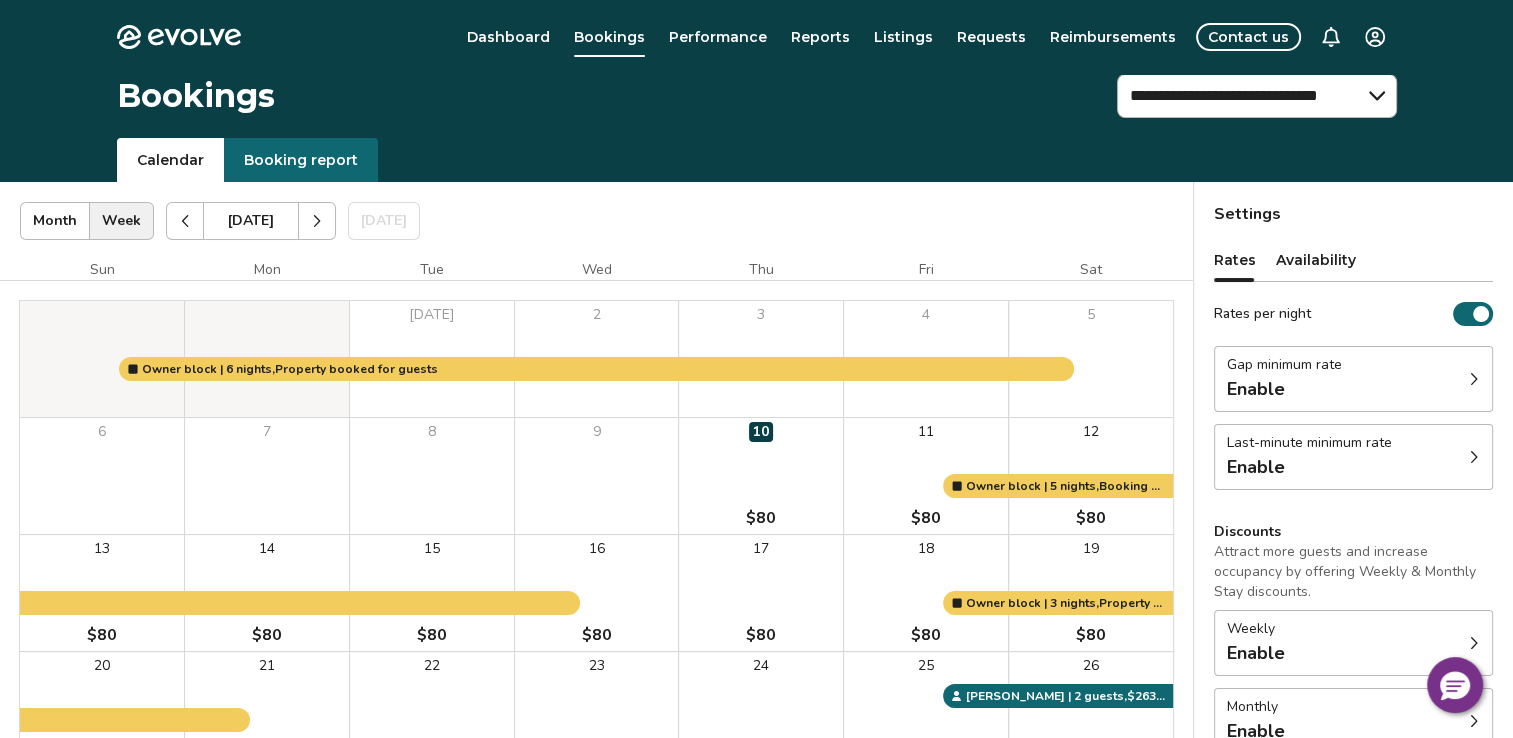 click at bounding box center (317, 221) 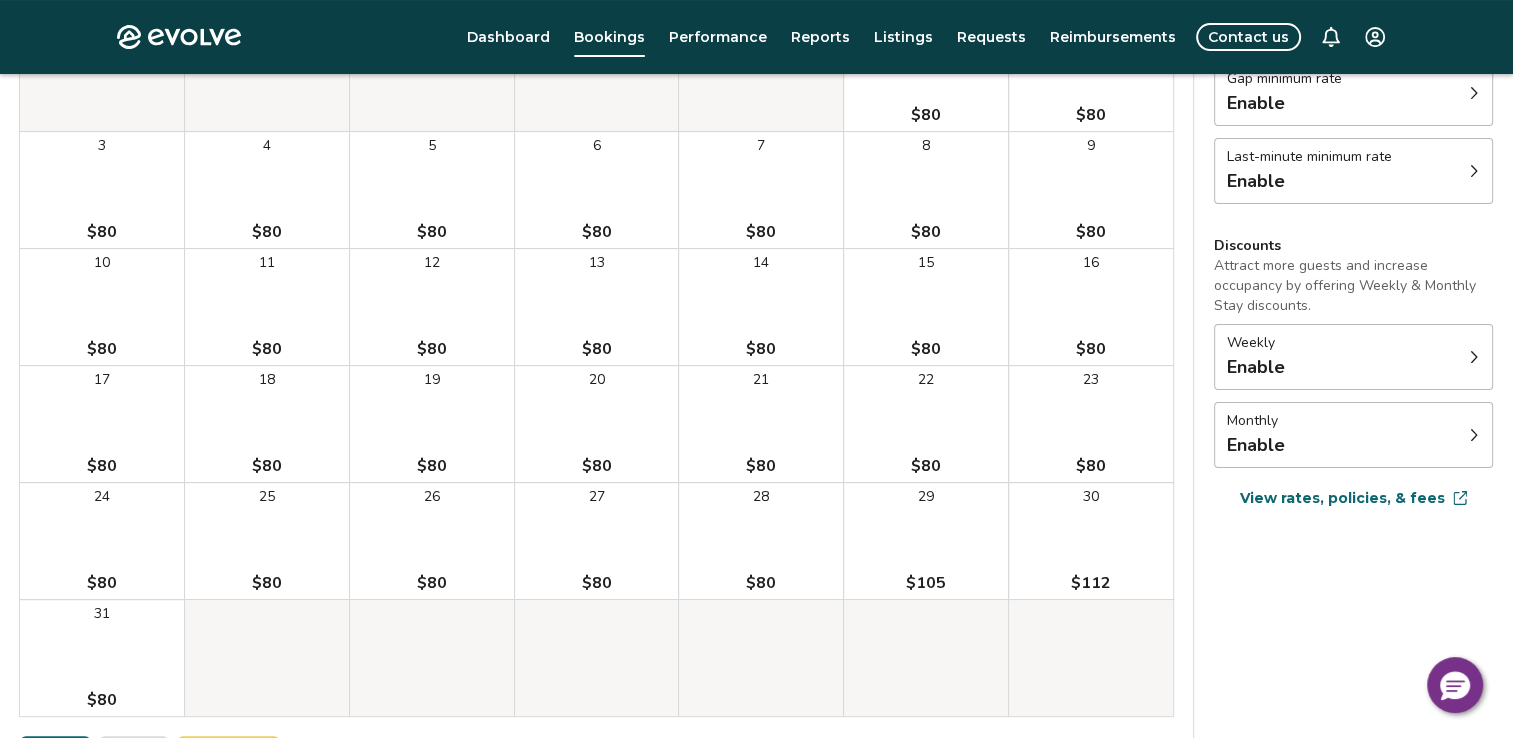 scroll, scrollTop: 300, scrollLeft: 0, axis: vertical 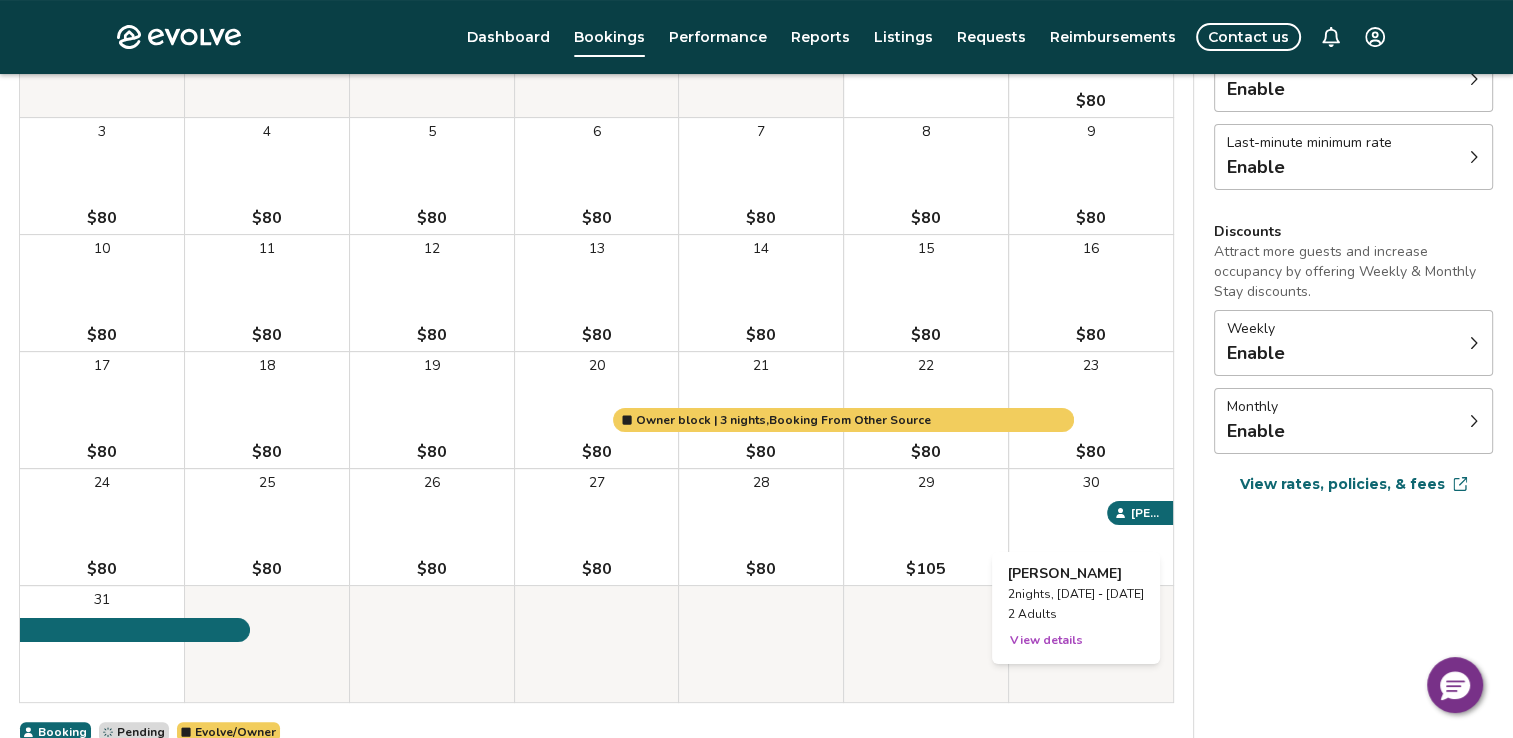 click on "View details" at bounding box center [1046, 640] 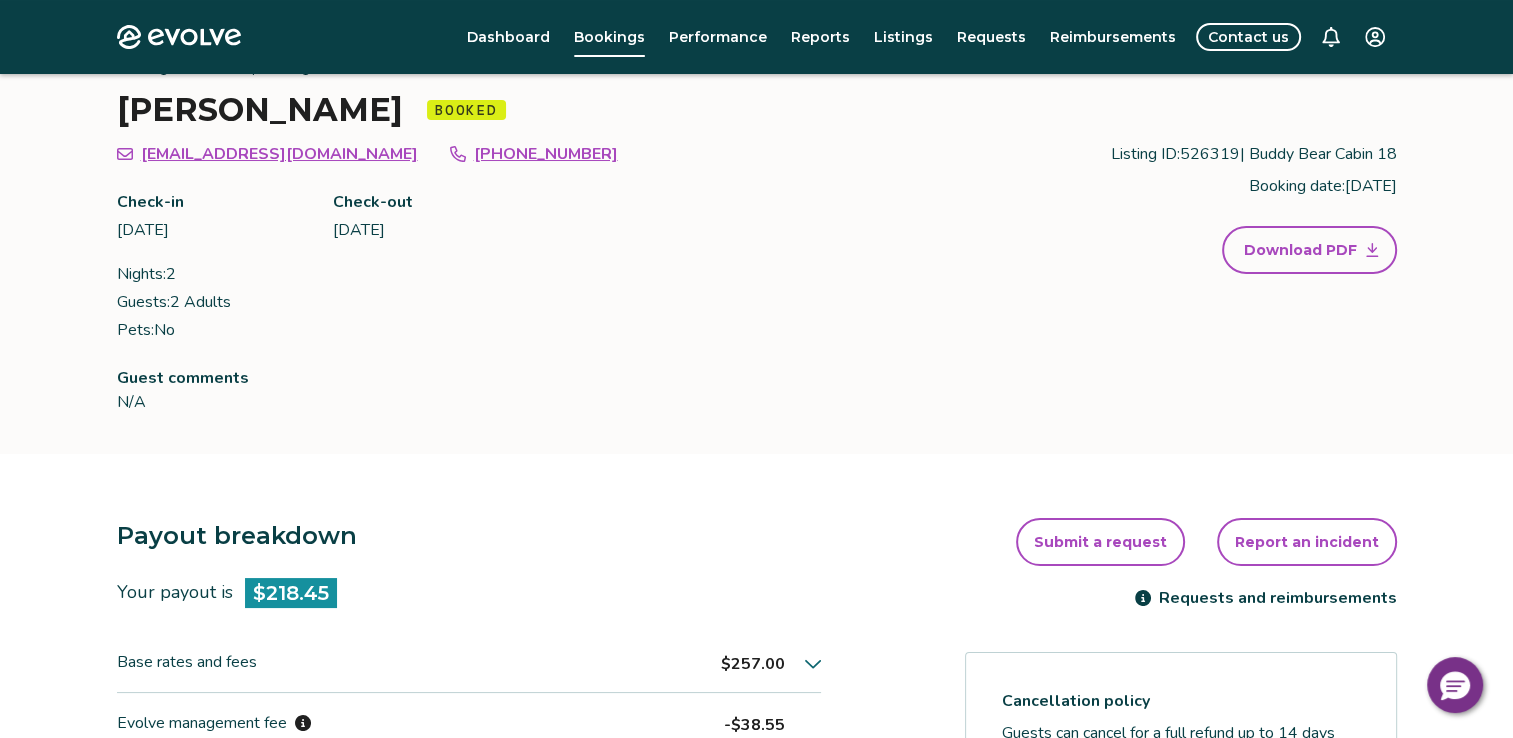 scroll, scrollTop: 0, scrollLeft: 0, axis: both 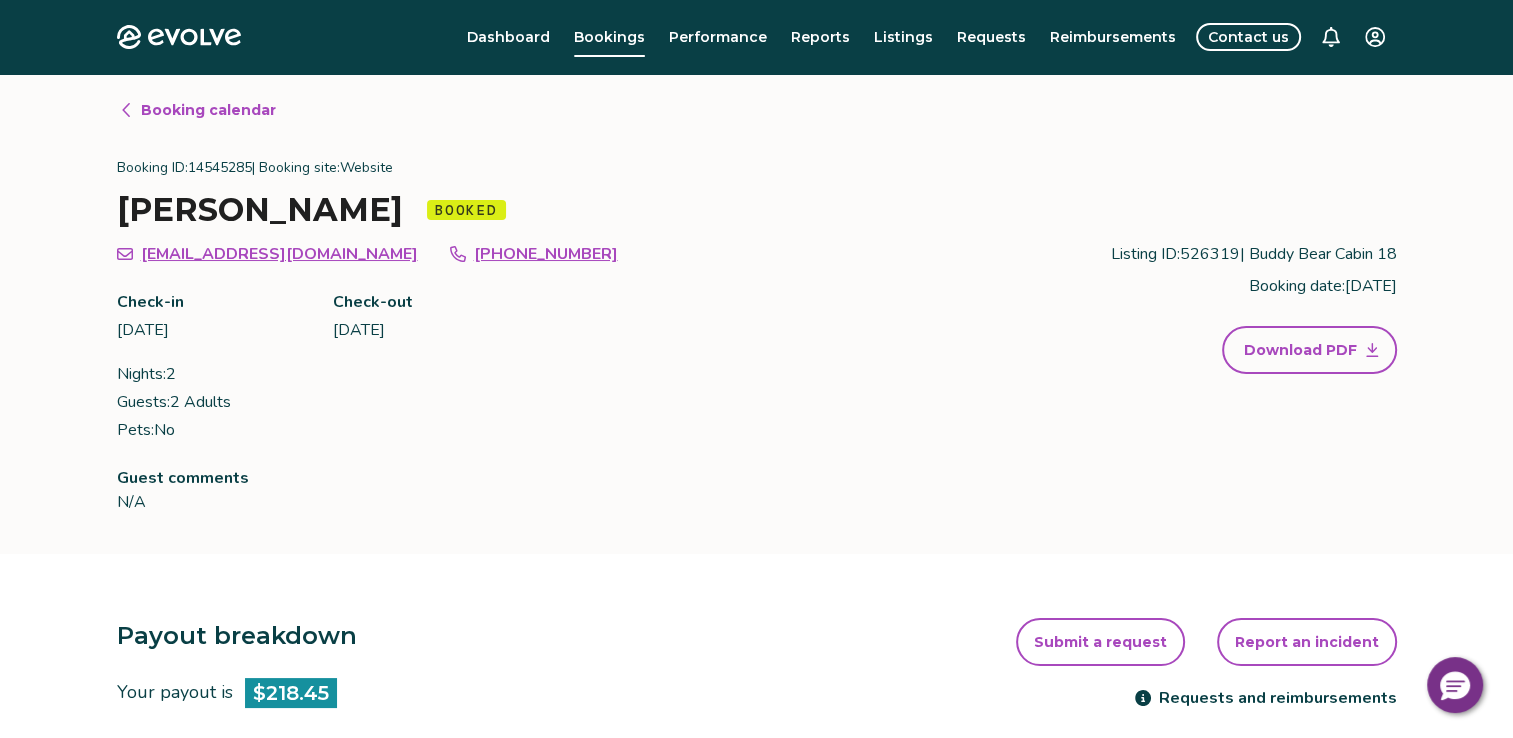 click on "Contact us" at bounding box center [1248, 37] 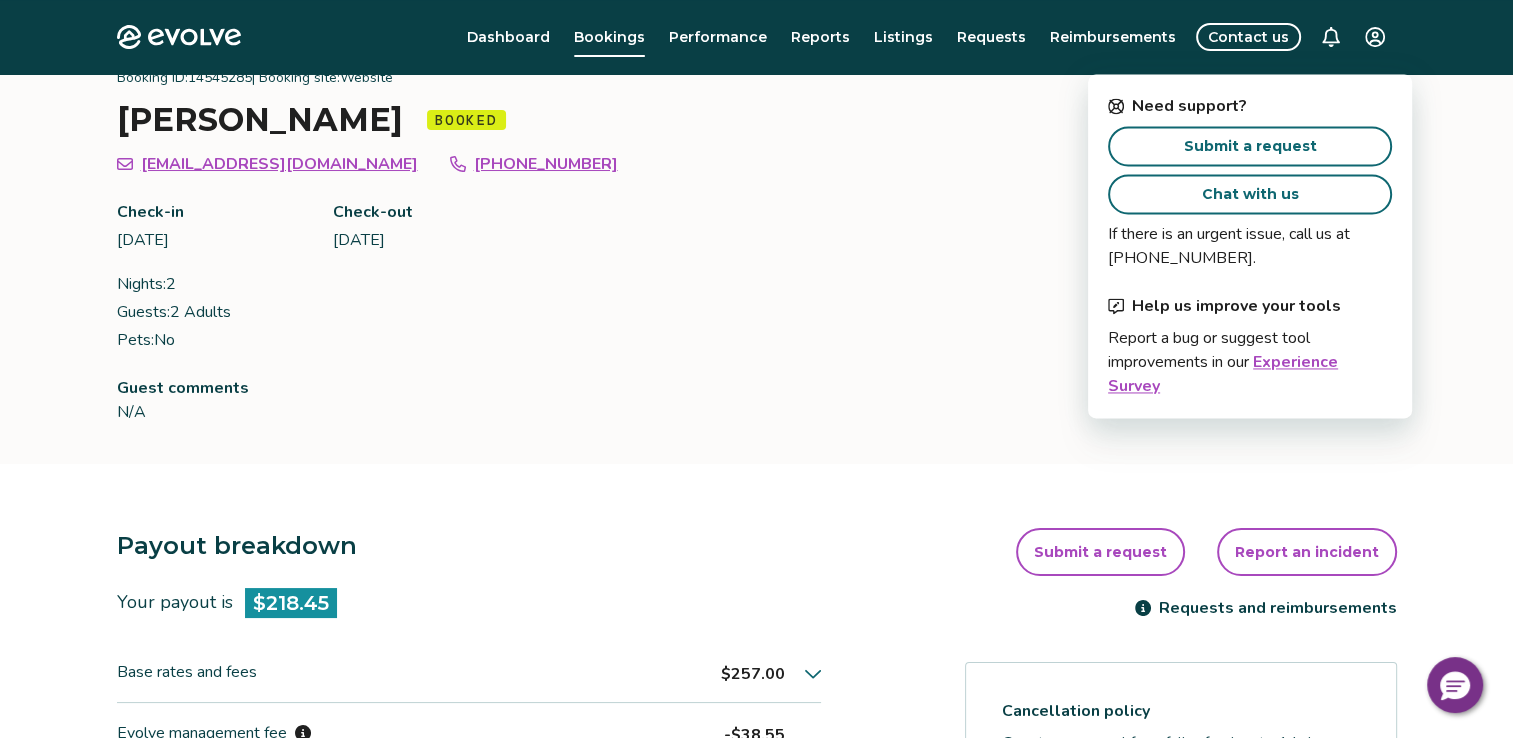 scroll, scrollTop: 300, scrollLeft: 0, axis: vertical 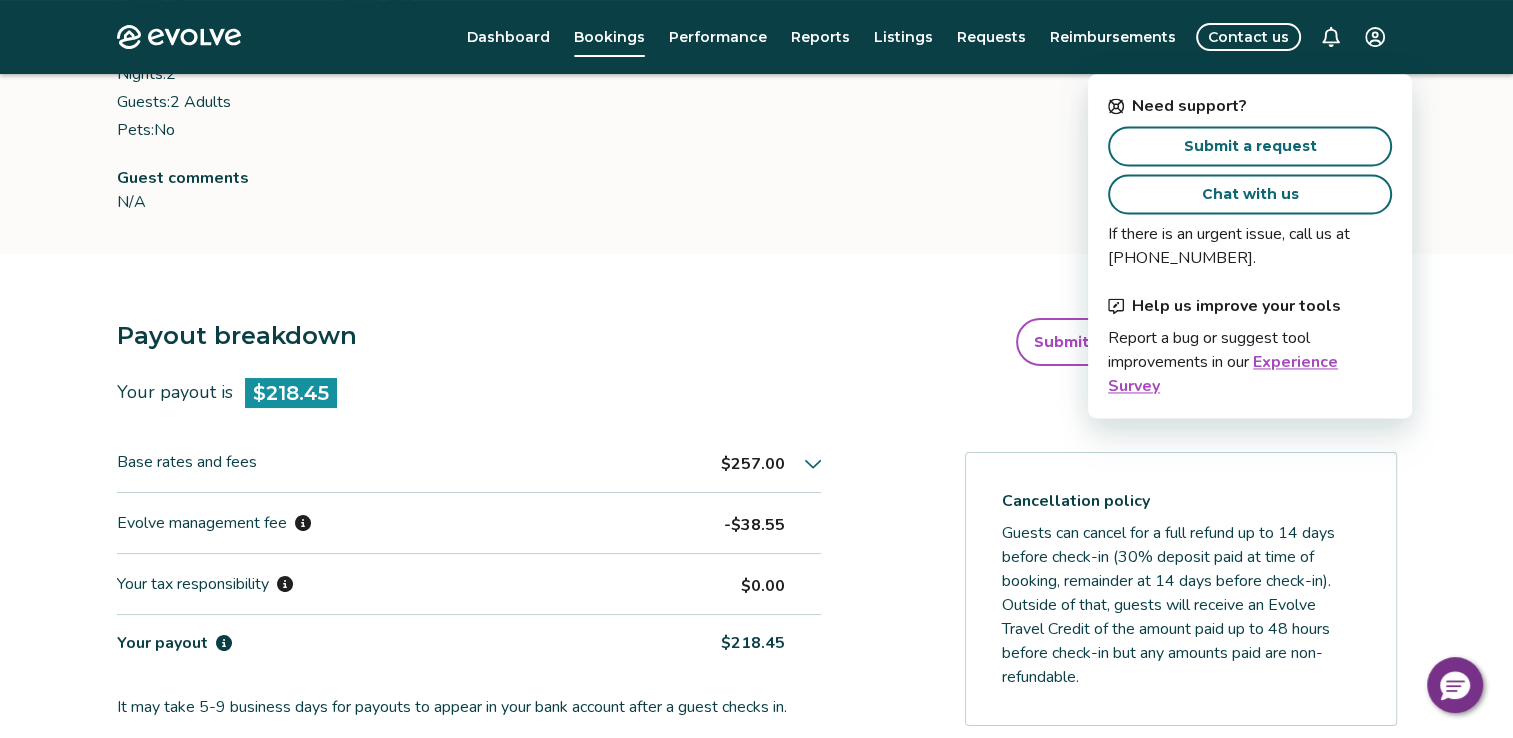 click on "Payout breakdown Your payout is $218.45 Base rates and fees $257.00 Evolve management fee -$38.55 Your tax responsibility $0.00 Your payout $218.45 It may take 5-9 business days for payouts to appear in your bank account after a guest checks in. Transactions and line items Transactions Line items Processing date Amount Transactions total $218.45 [DATE] $218.45 Submit a request Report an incident Requests and reimbursements Cancellation policy Guests can cancel for a full refund up to 14 days before check-in (30% deposit paid at time of booking, remainder at 14 days before check-in). Outside of that, guests will receive an Evolve Travel Credit of the amount paid up to 48 hours before check-in but any amounts paid are non-refundable. Cancel guest booking [DATE] is  51  days  from the check-in date. Request to cancel booking" at bounding box center [757, 740] 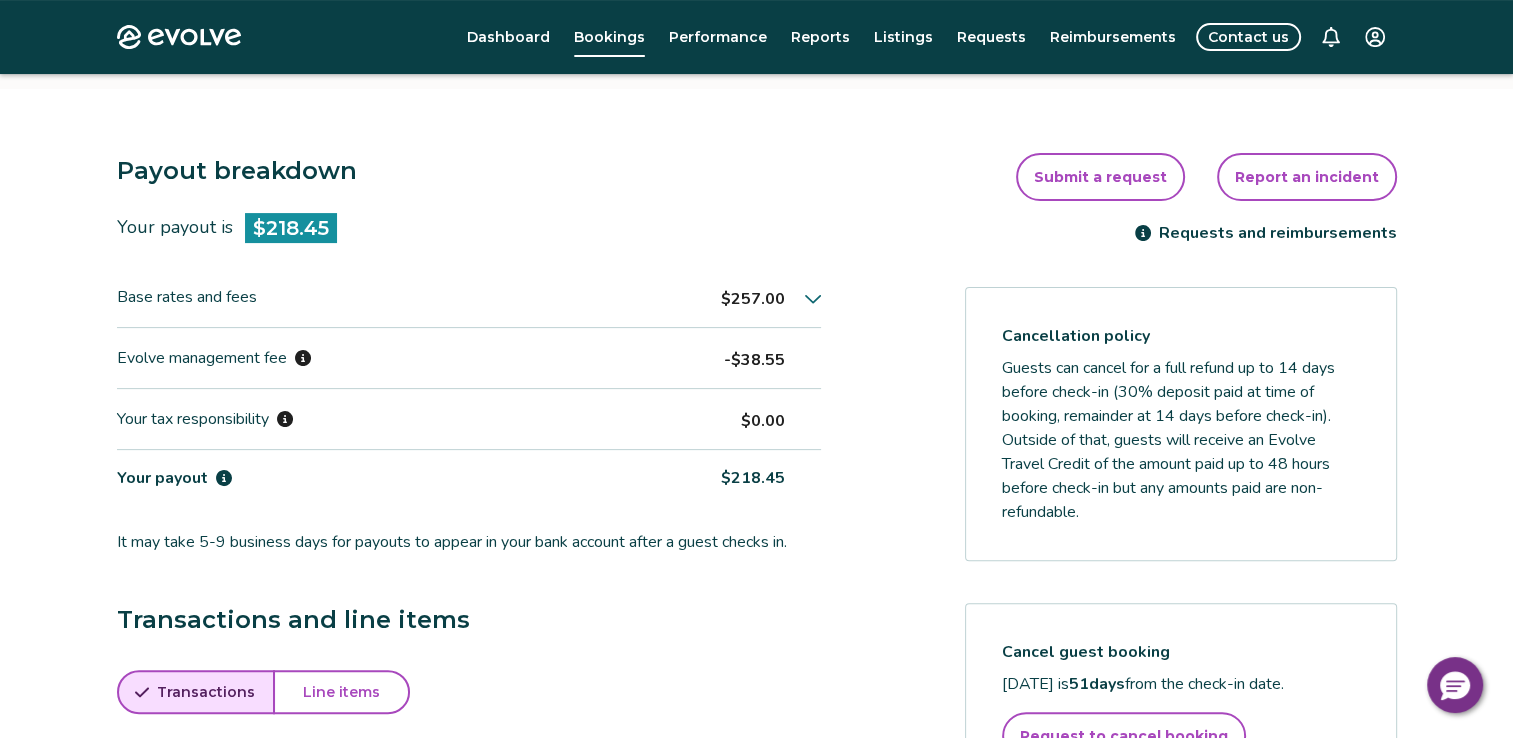 scroll, scrollTop: 500, scrollLeft: 0, axis: vertical 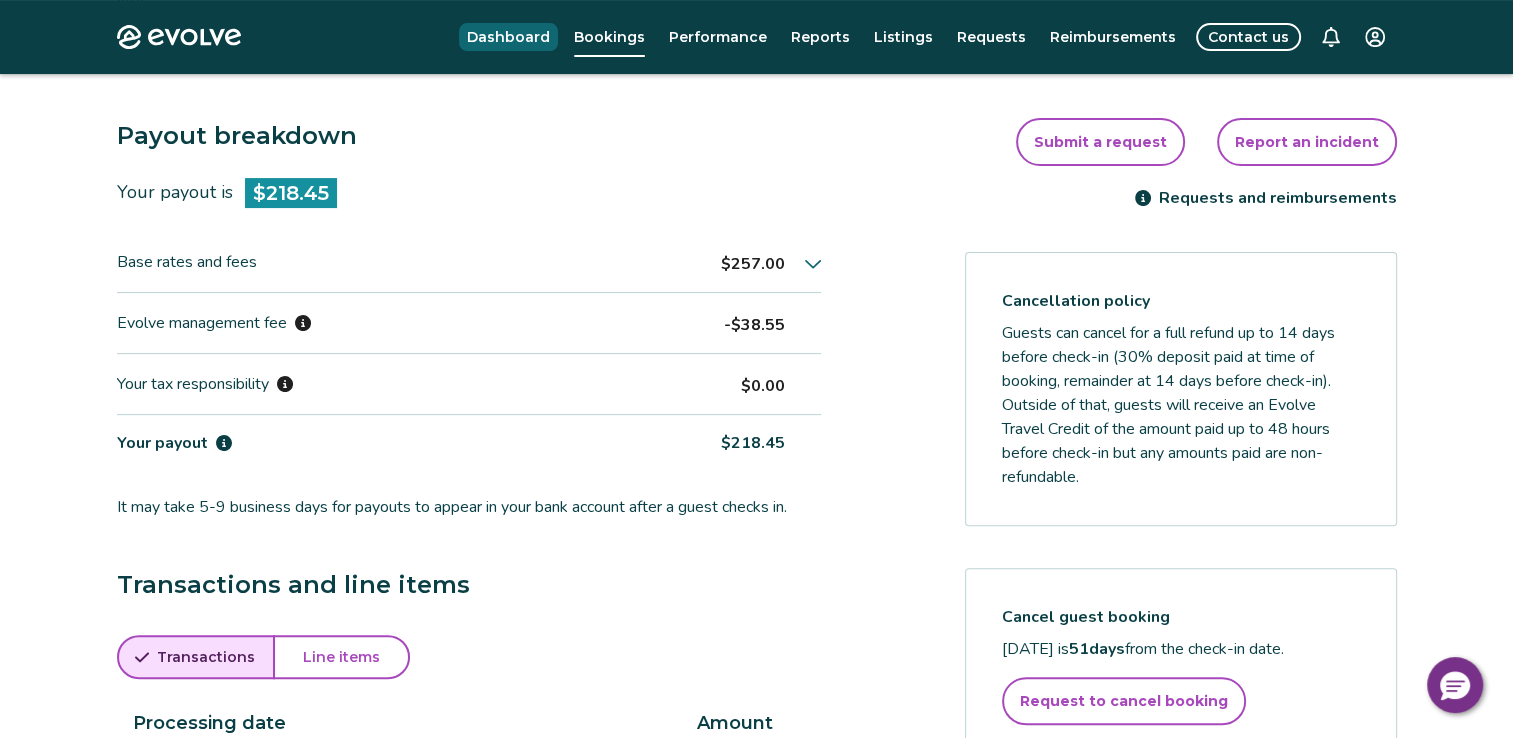 click on "Dashboard" at bounding box center [508, 37] 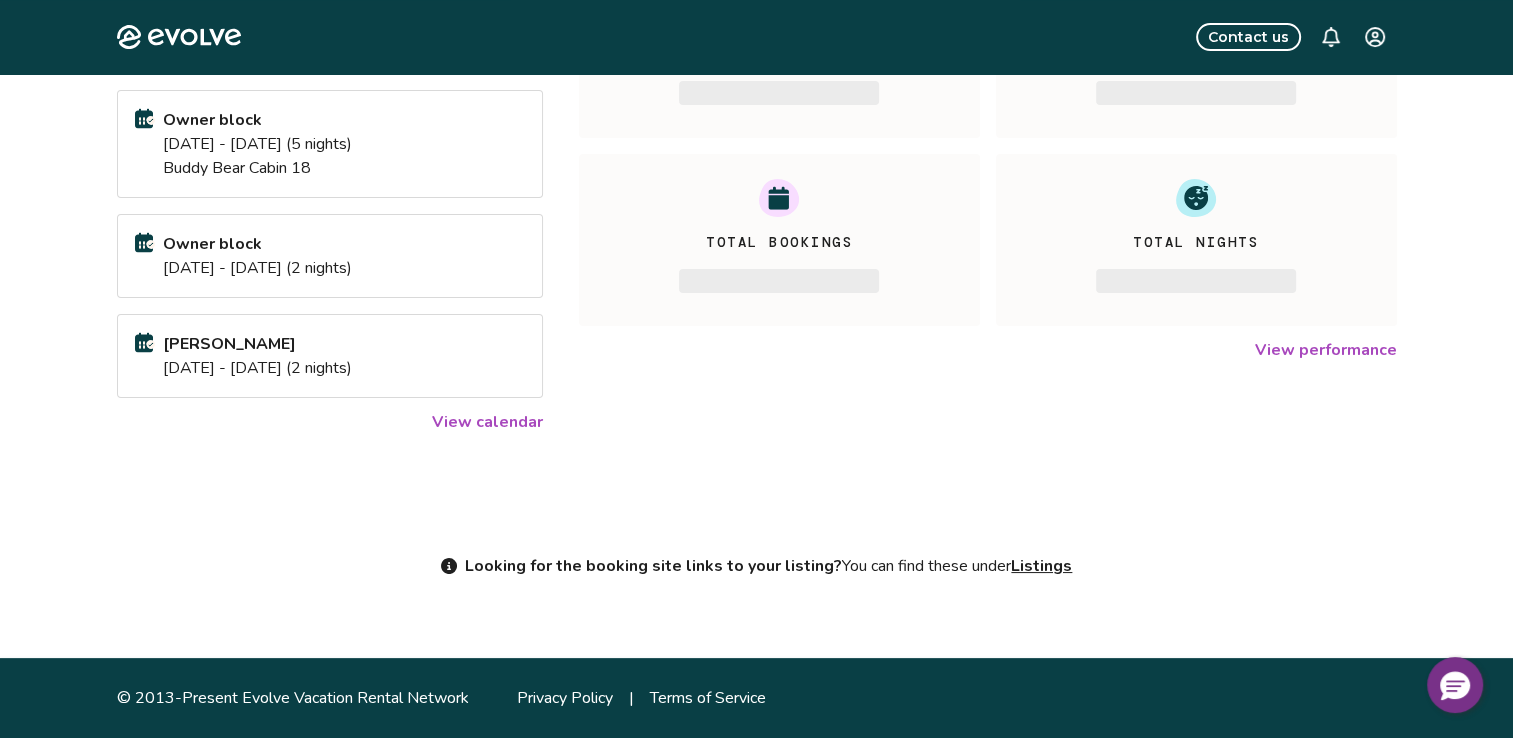 scroll, scrollTop: 0, scrollLeft: 0, axis: both 